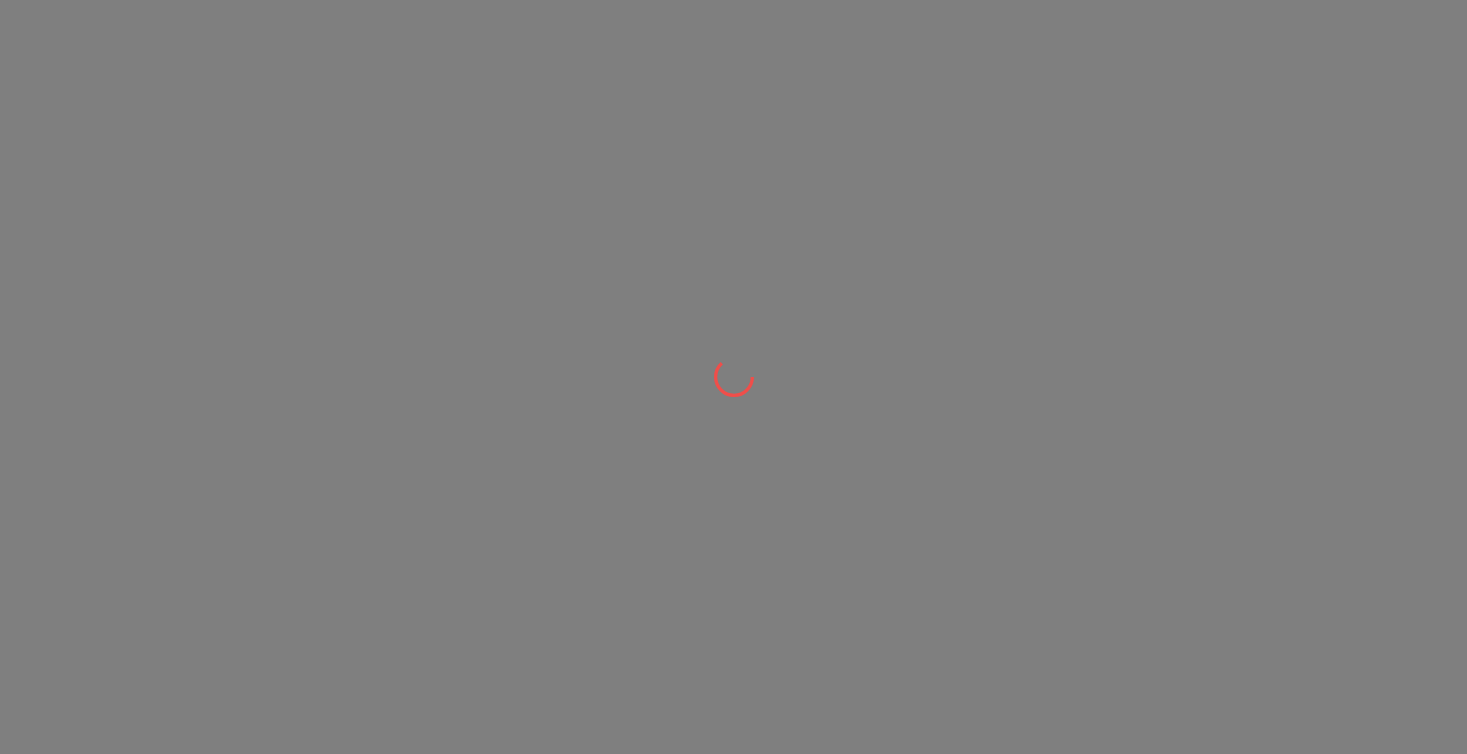scroll, scrollTop: 0, scrollLeft: 0, axis: both 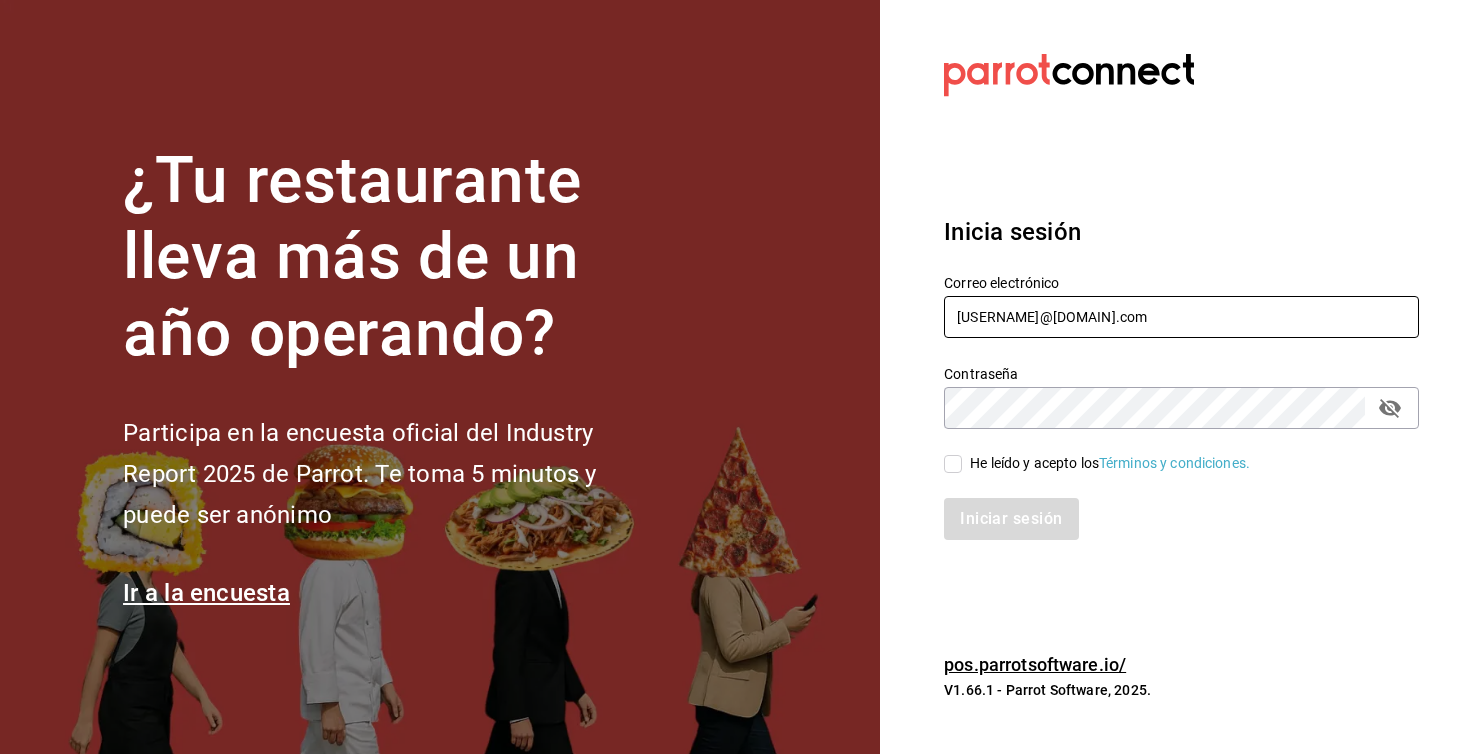 type on "luisart2107@example.com" 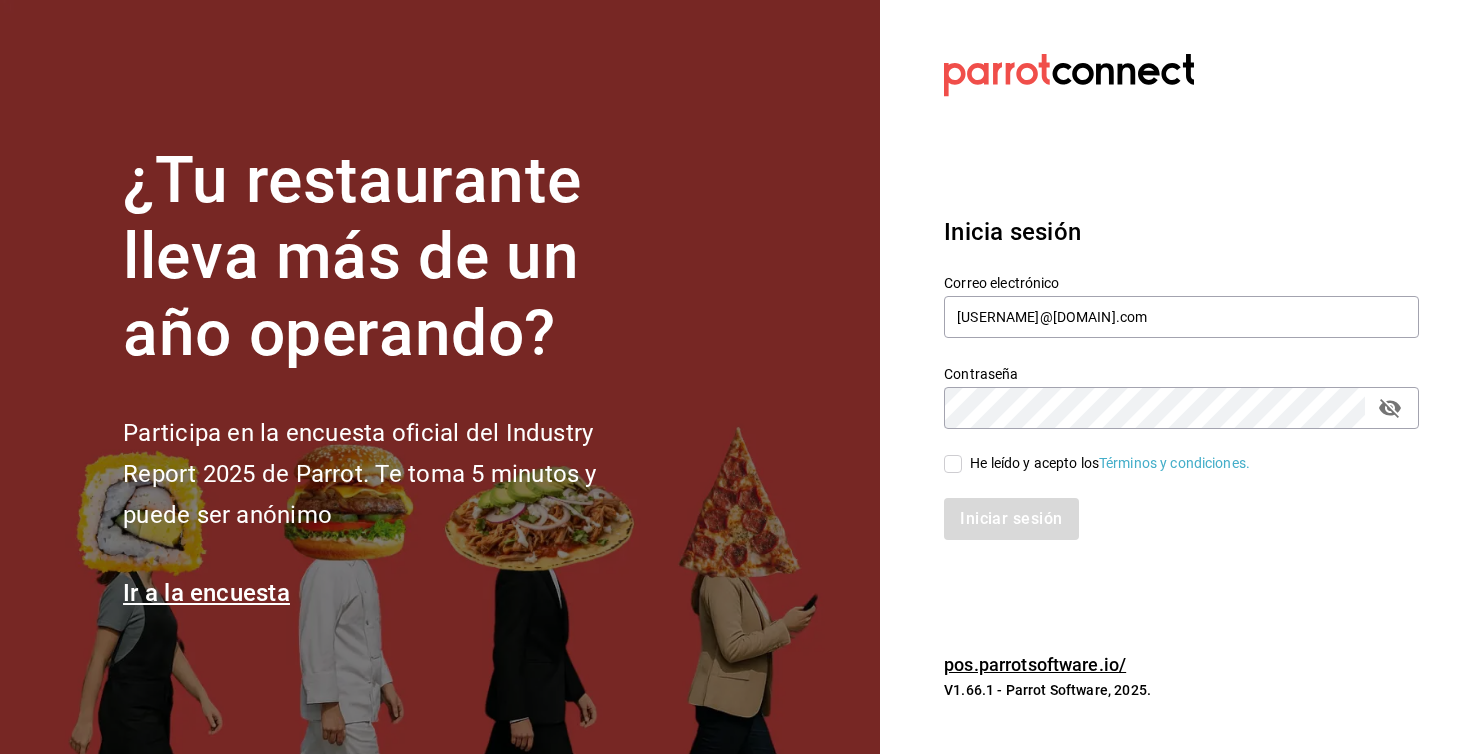 click on "He leído y acepto los  Términos y condiciones." at bounding box center [953, 464] 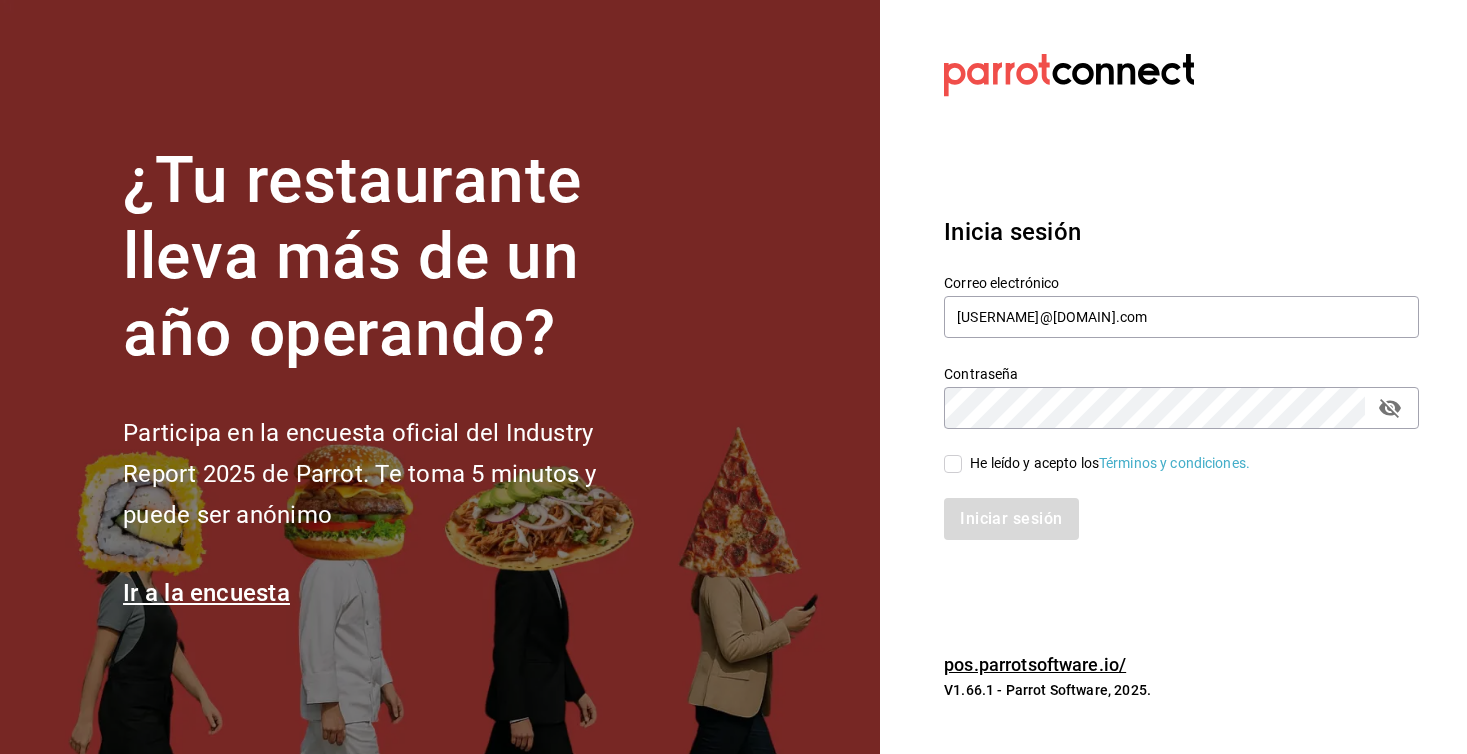 checkbox on "true" 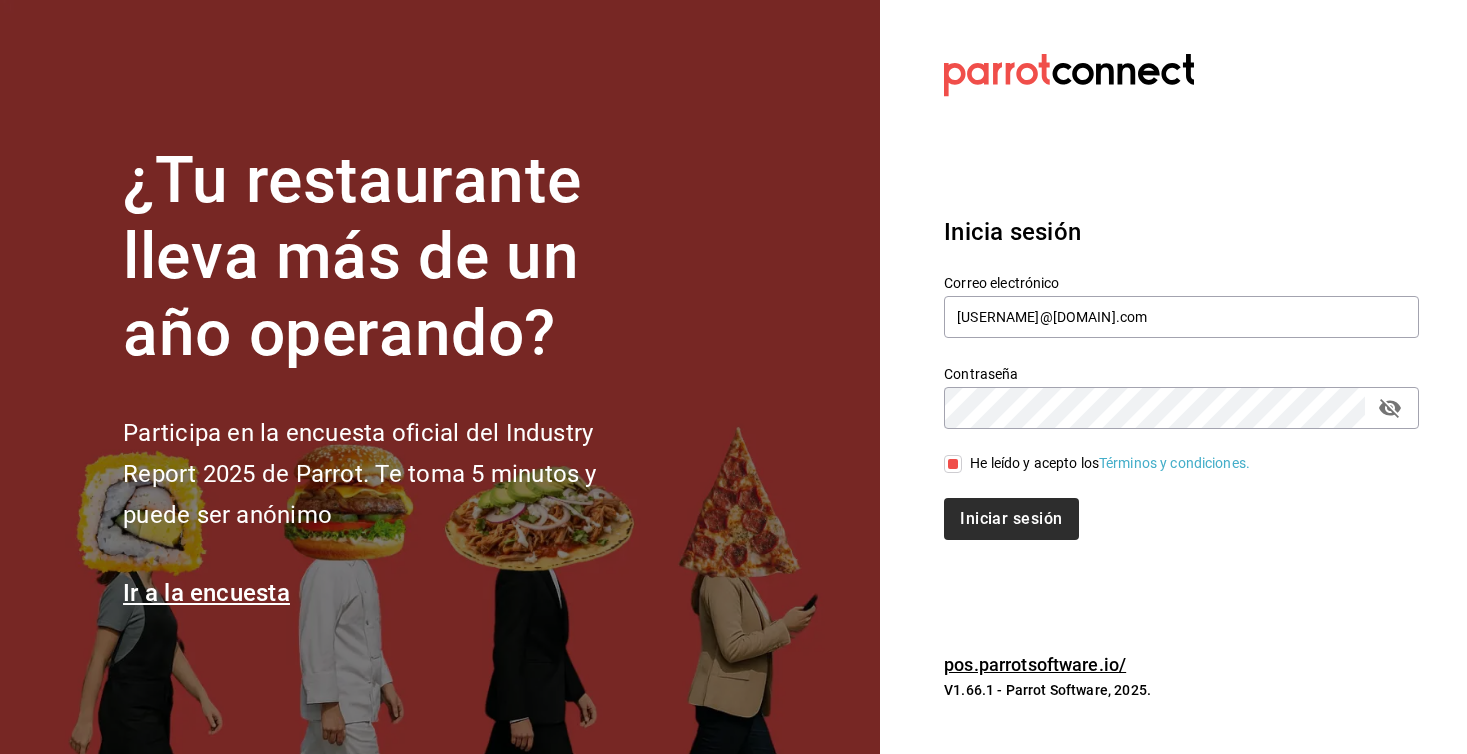 click on "Iniciar sesión" at bounding box center (1011, 519) 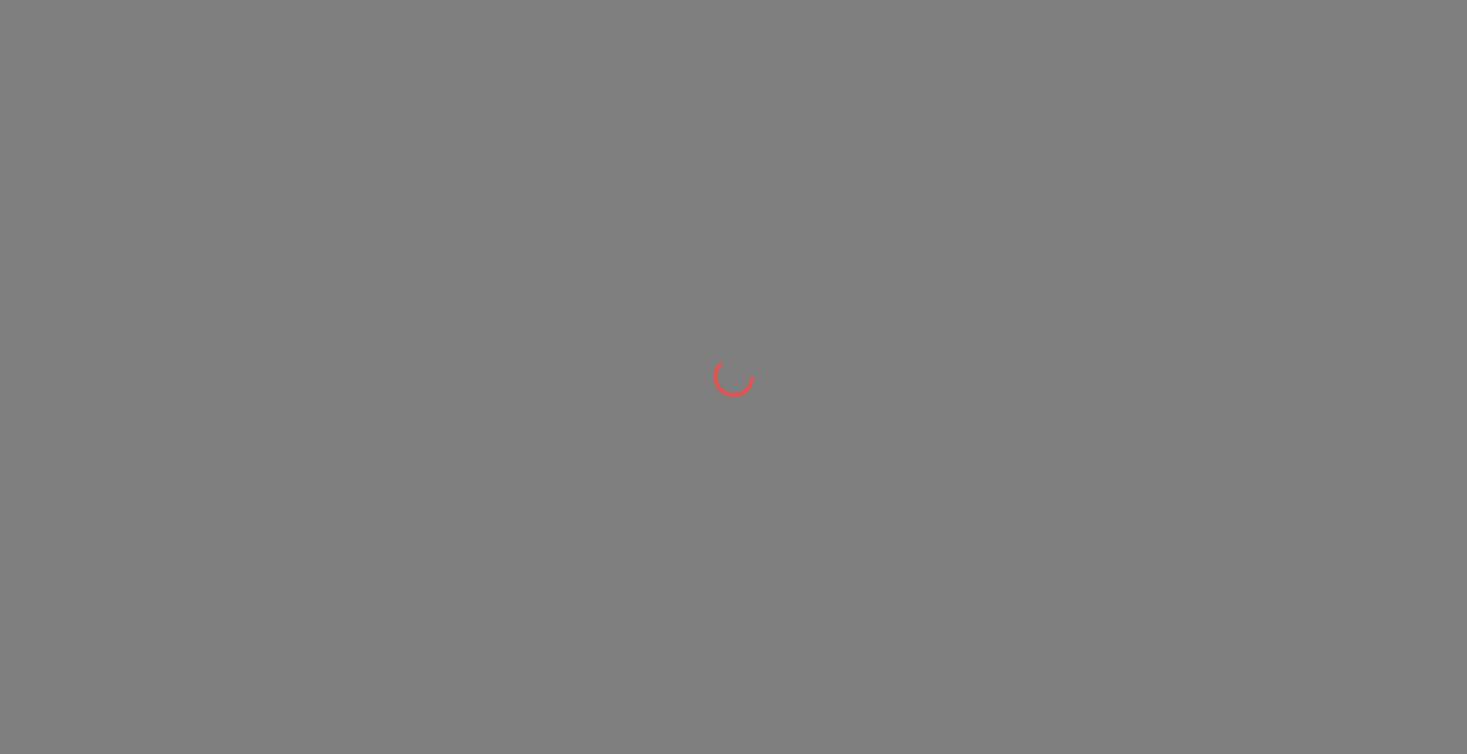 scroll, scrollTop: 0, scrollLeft: 0, axis: both 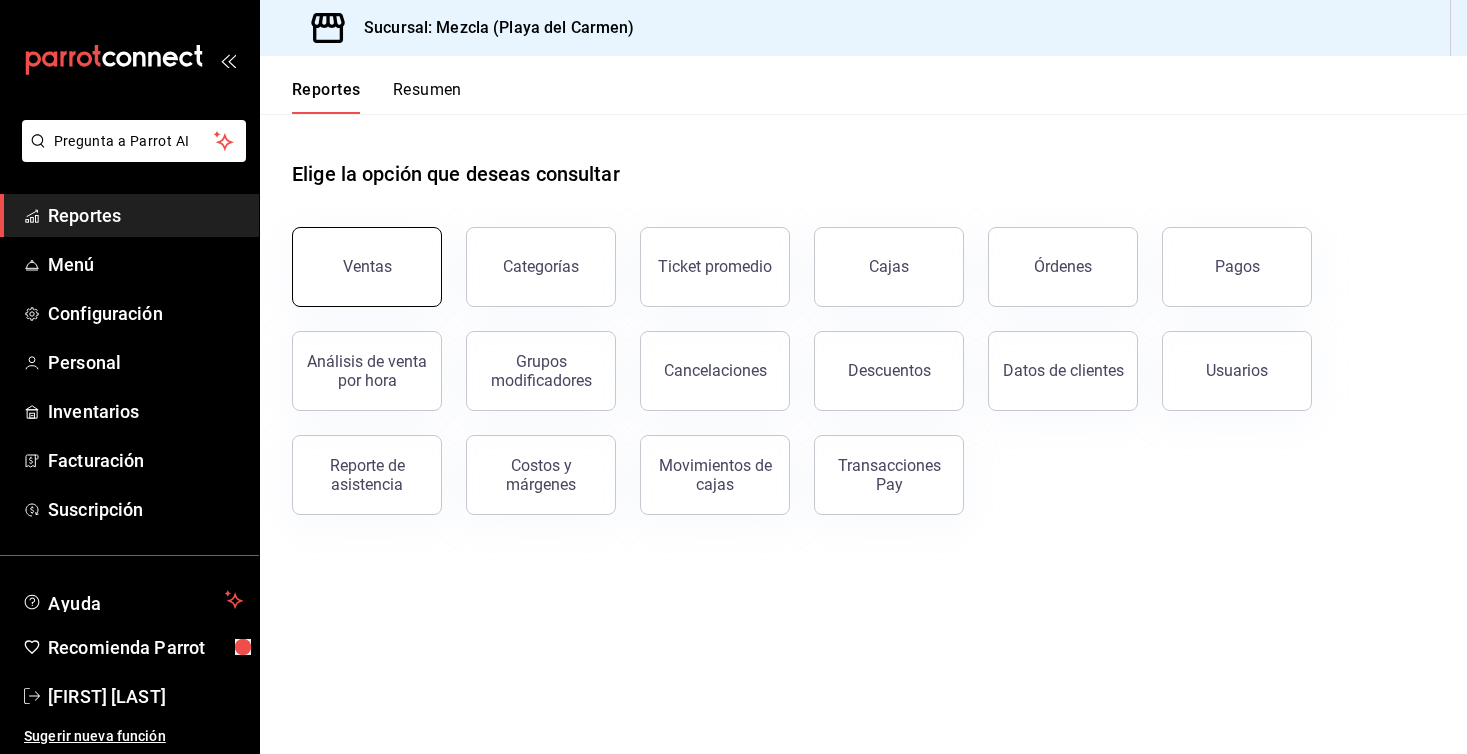 click on "Ventas" at bounding box center [367, 267] 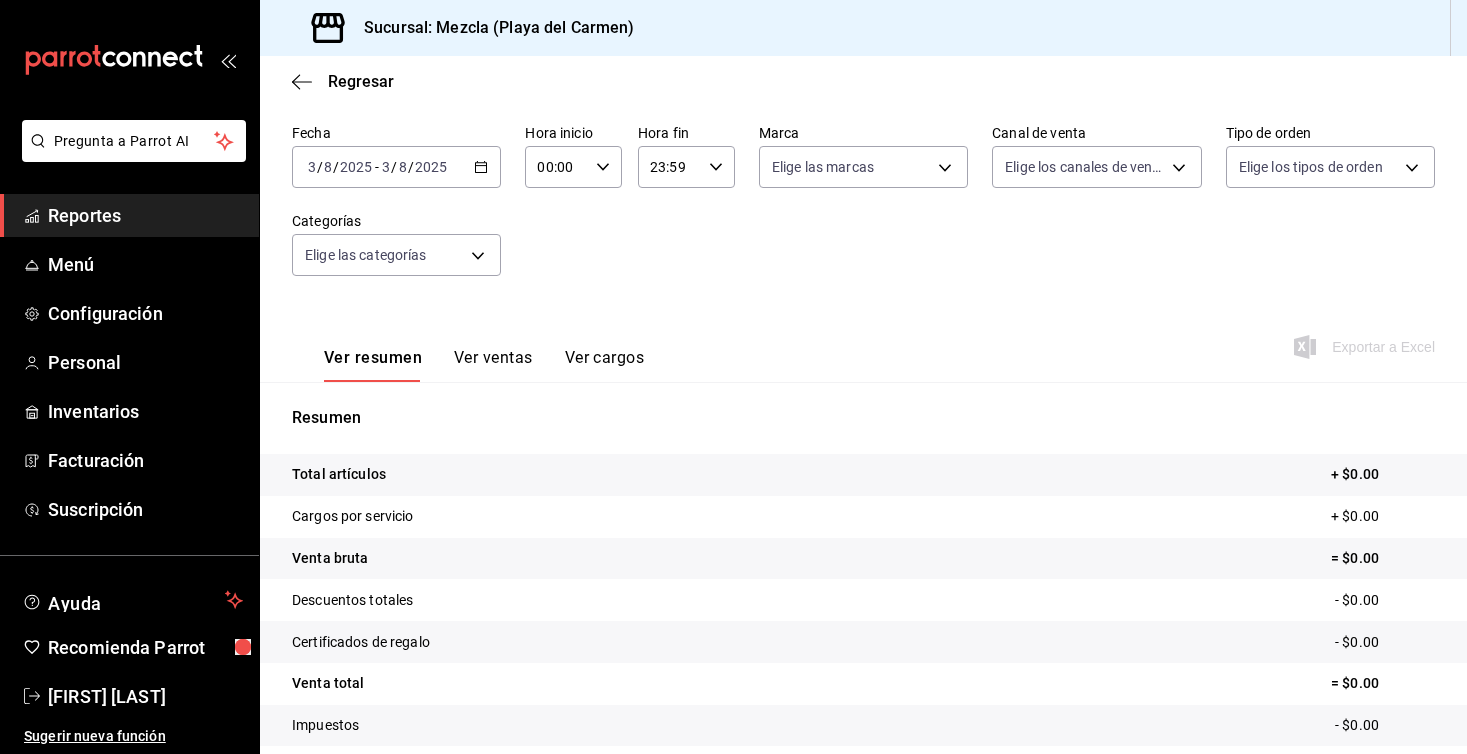 scroll, scrollTop: 100, scrollLeft: 0, axis: vertical 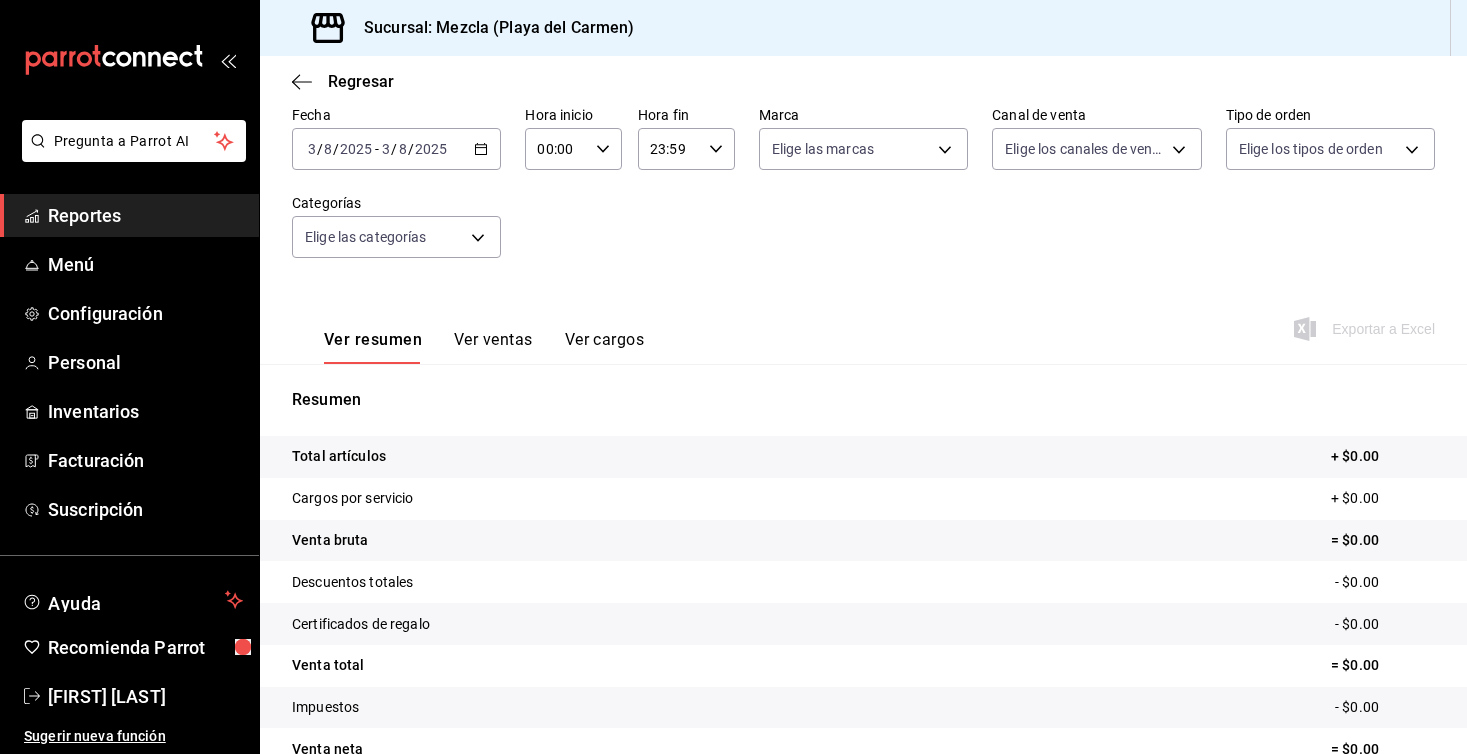 click on "Ver ventas" at bounding box center (493, 347) 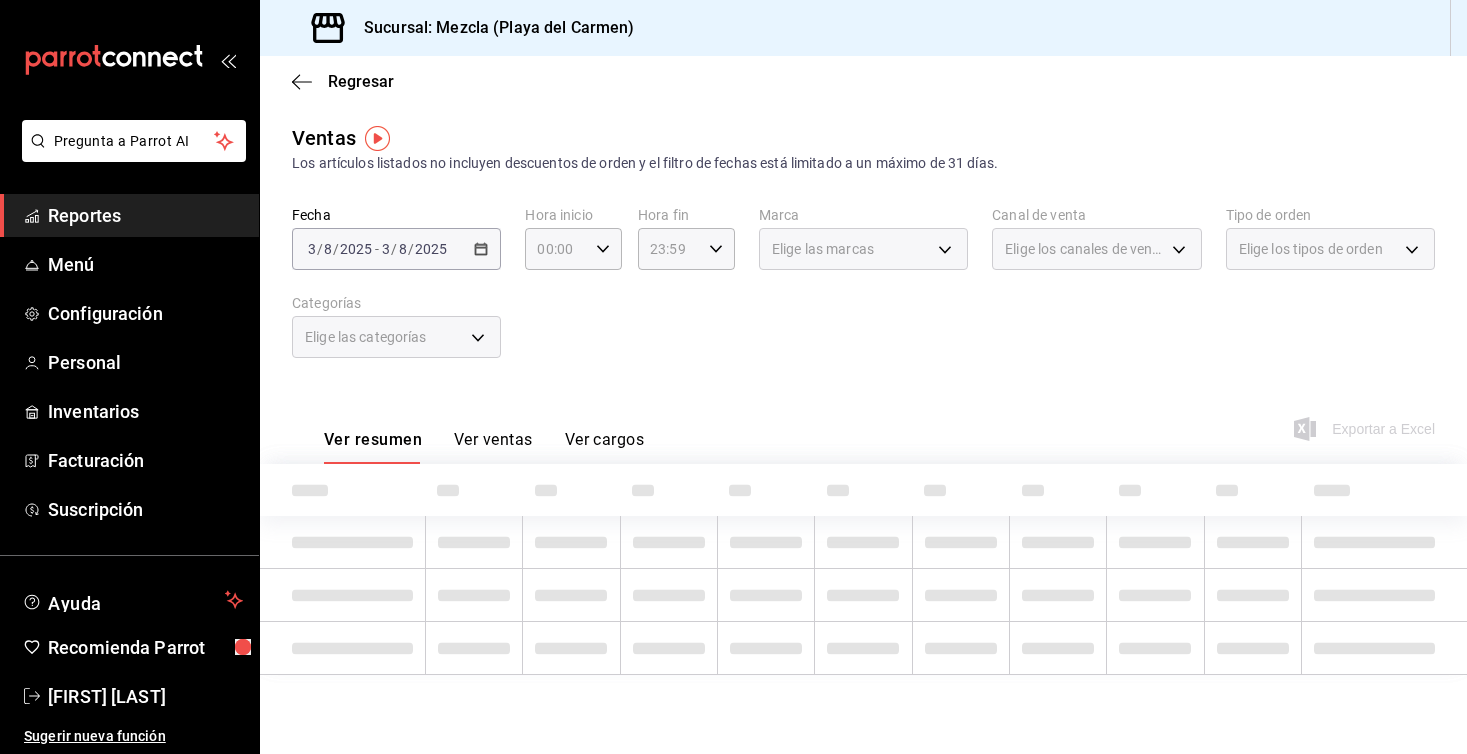 scroll, scrollTop: 0, scrollLeft: 0, axis: both 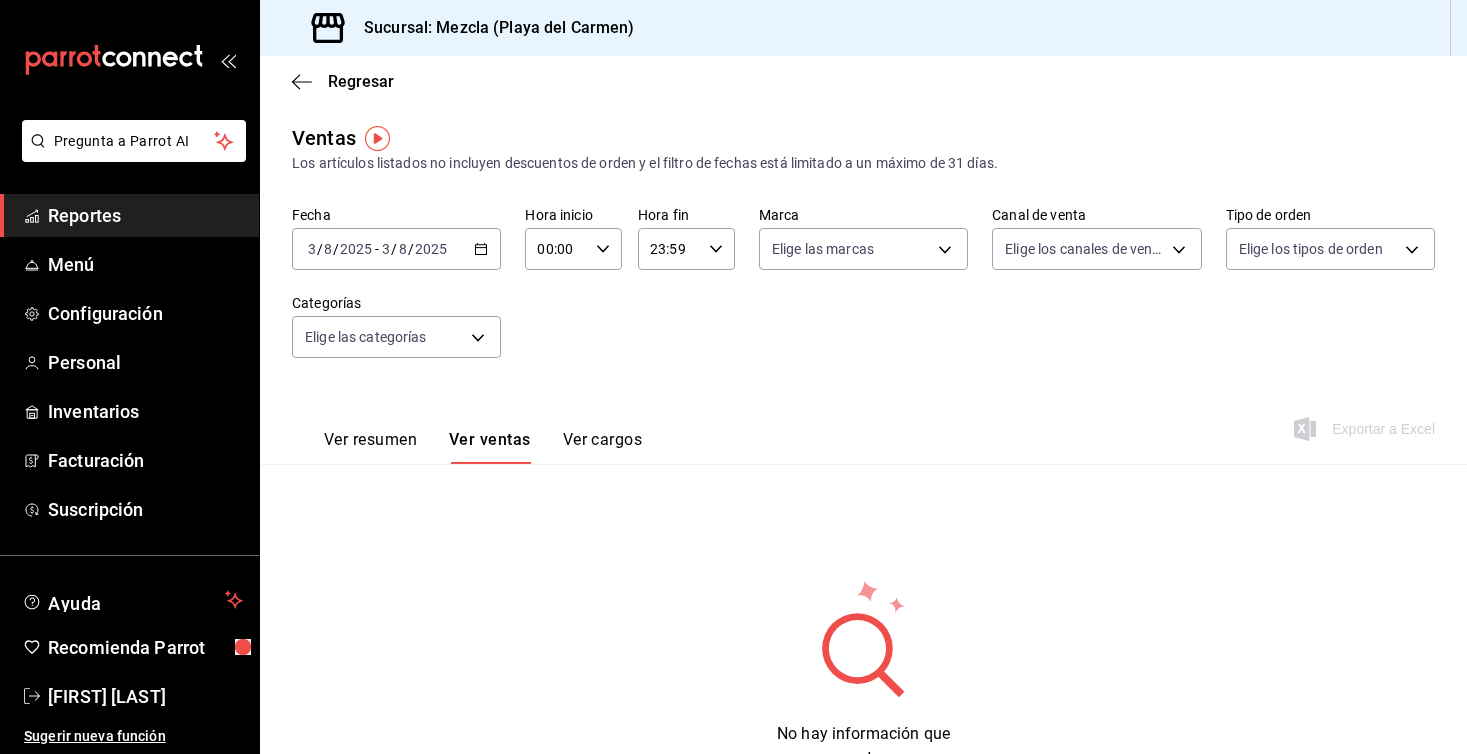 click on "Ver cargos" at bounding box center (603, 447) 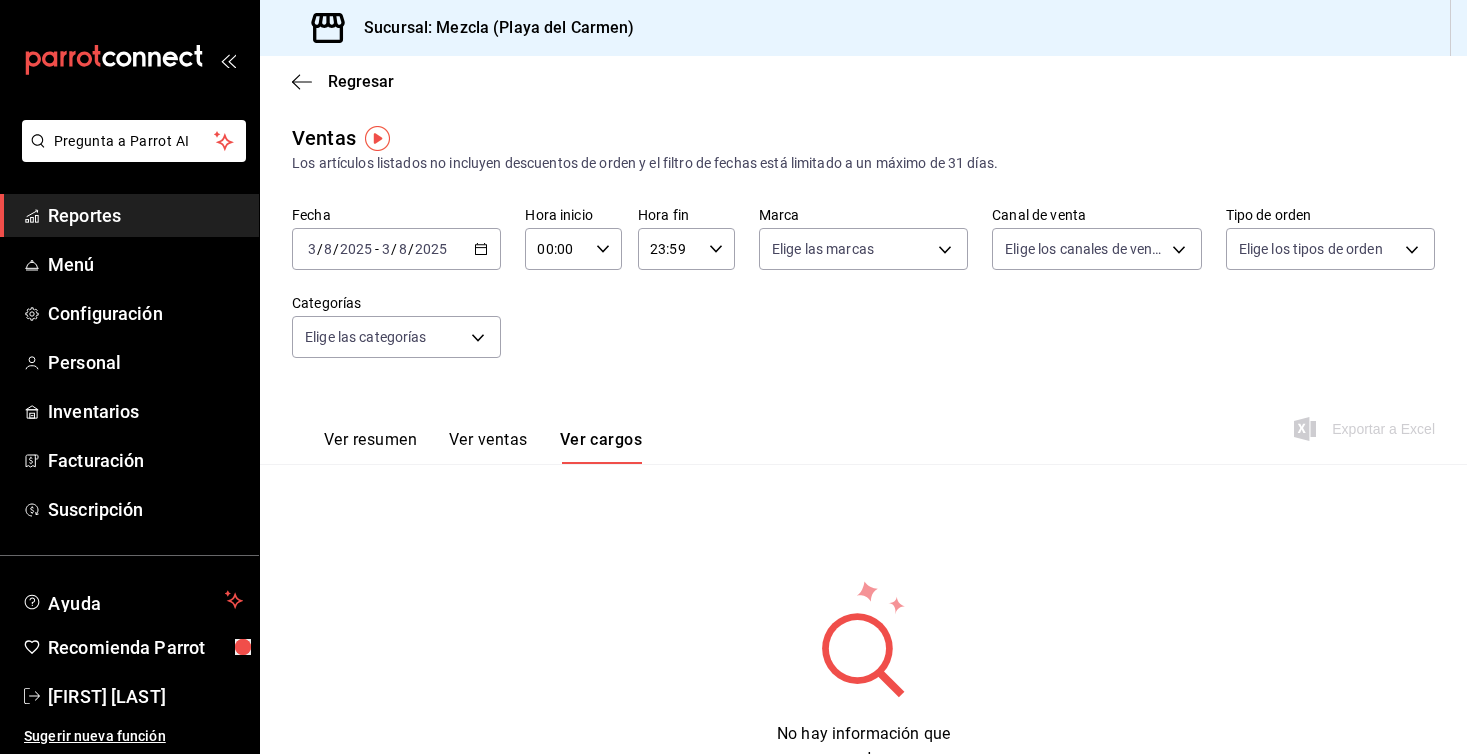click on "Ver ventas" at bounding box center (488, 447) 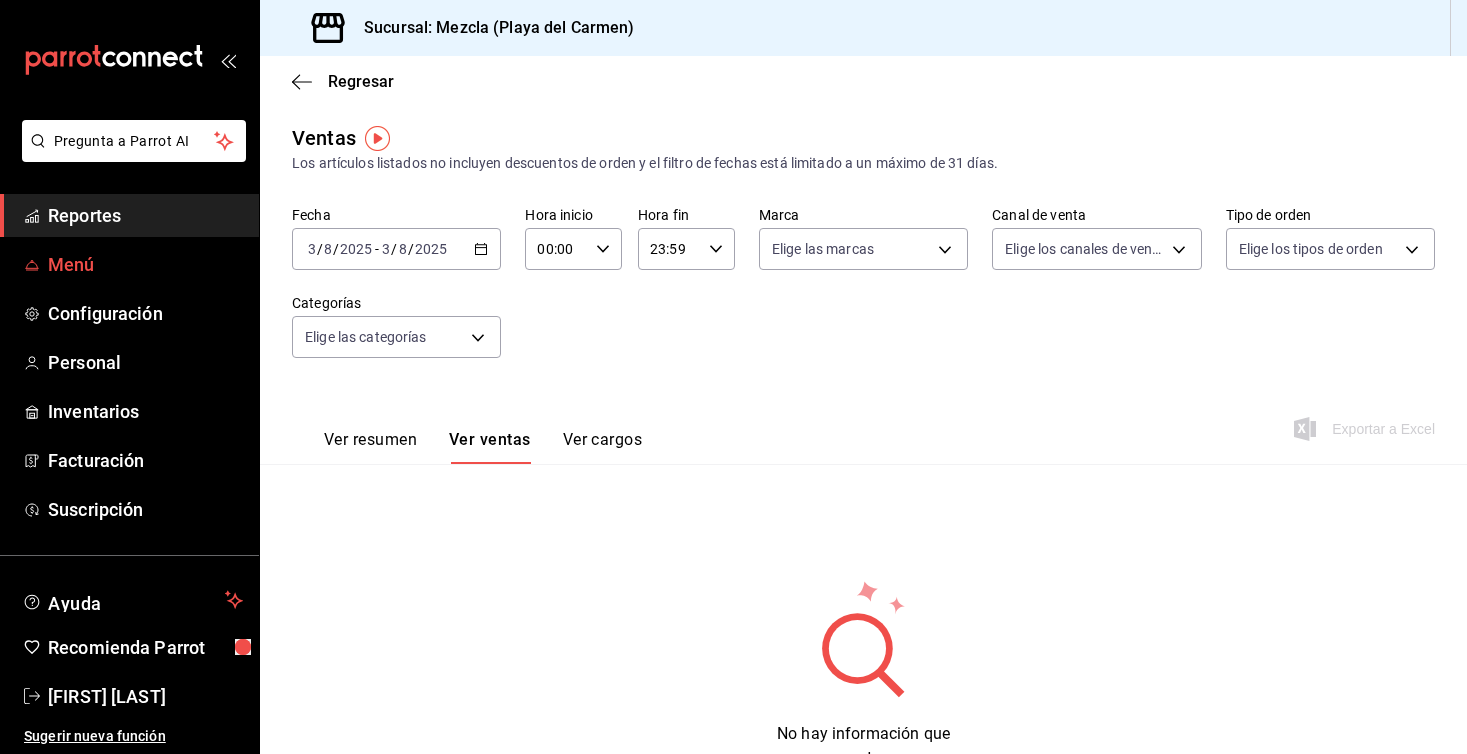 click on "Menú" at bounding box center [145, 264] 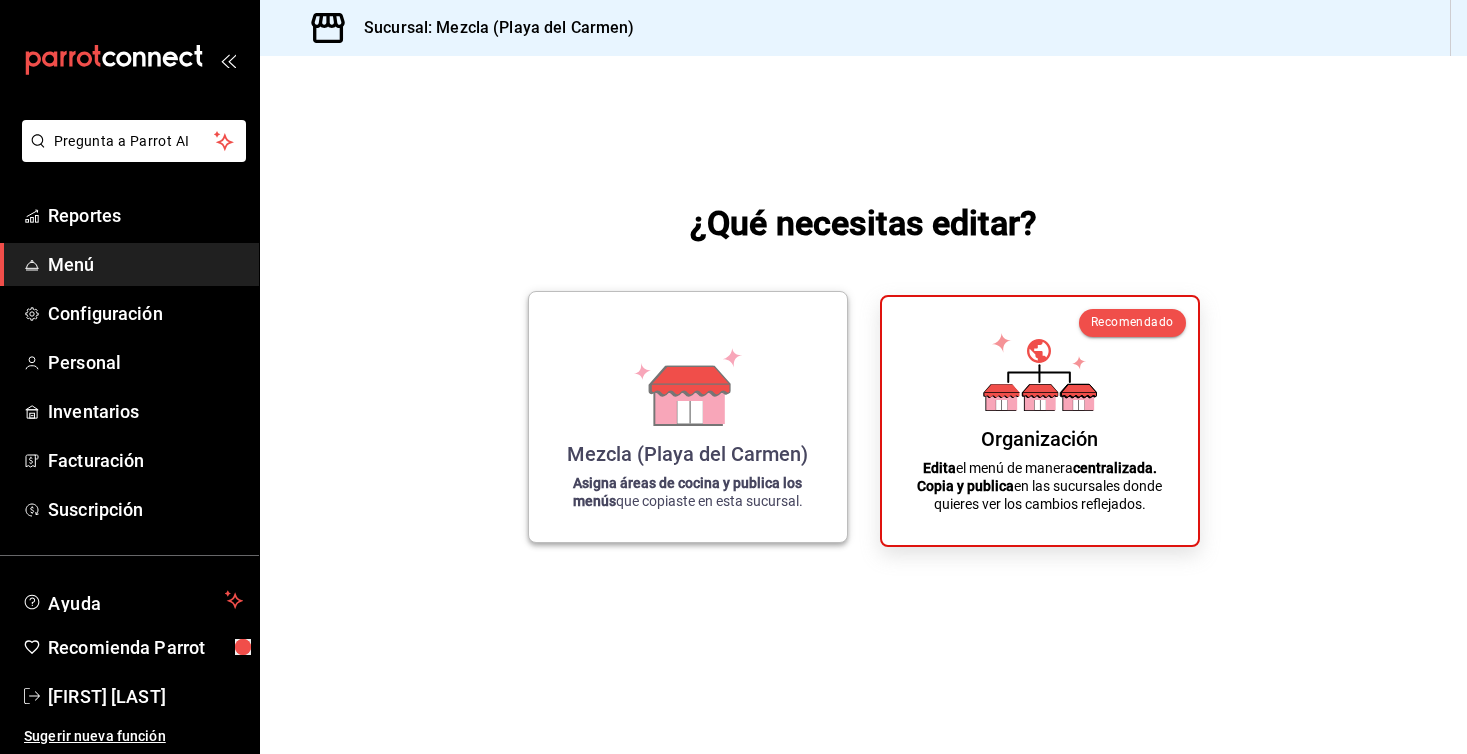 click on "Mezcla (Playa del Carmen) Asigna áreas de cocina y publica los menús  que copiaste en esta sucursal." at bounding box center (688, 417) 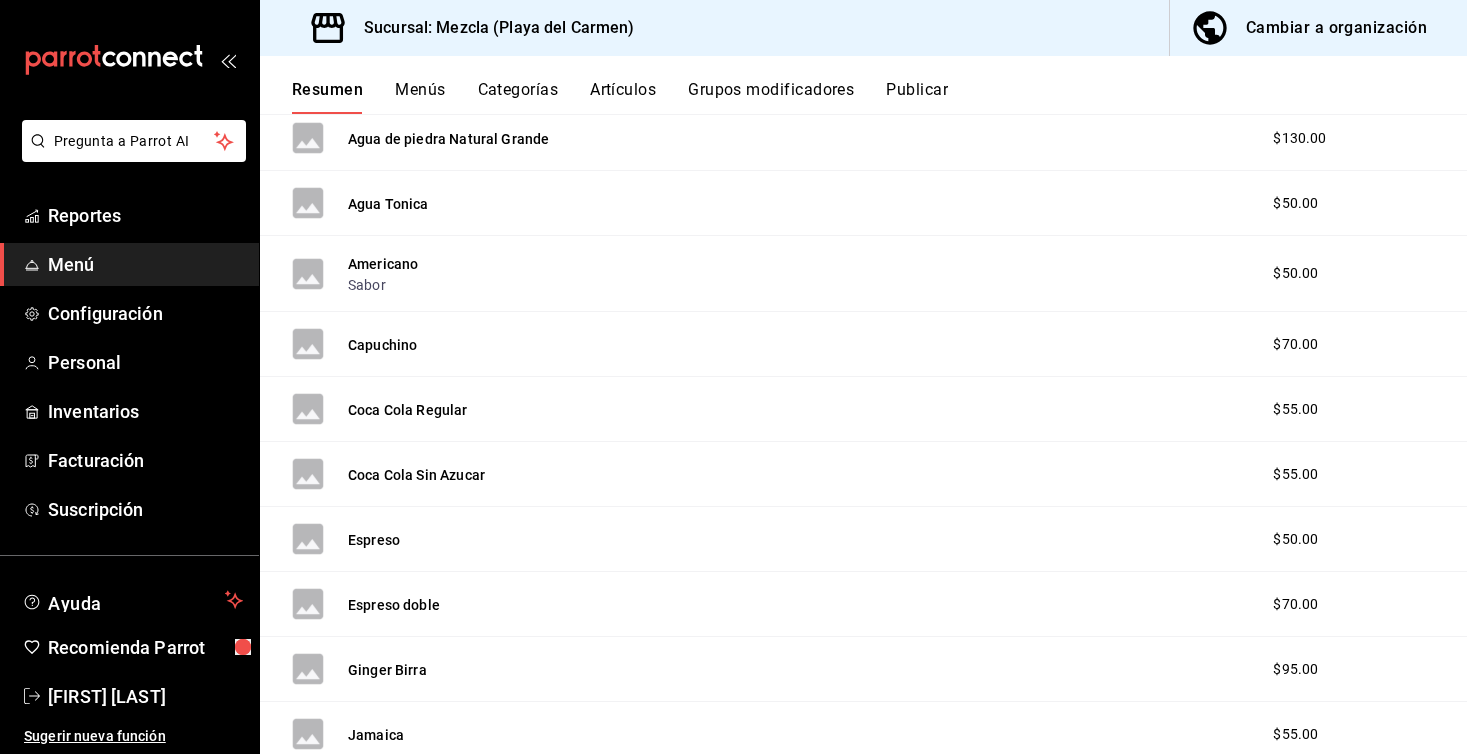 scroll, scrollTop: 558, scrollLeft: 0, axis: vertical 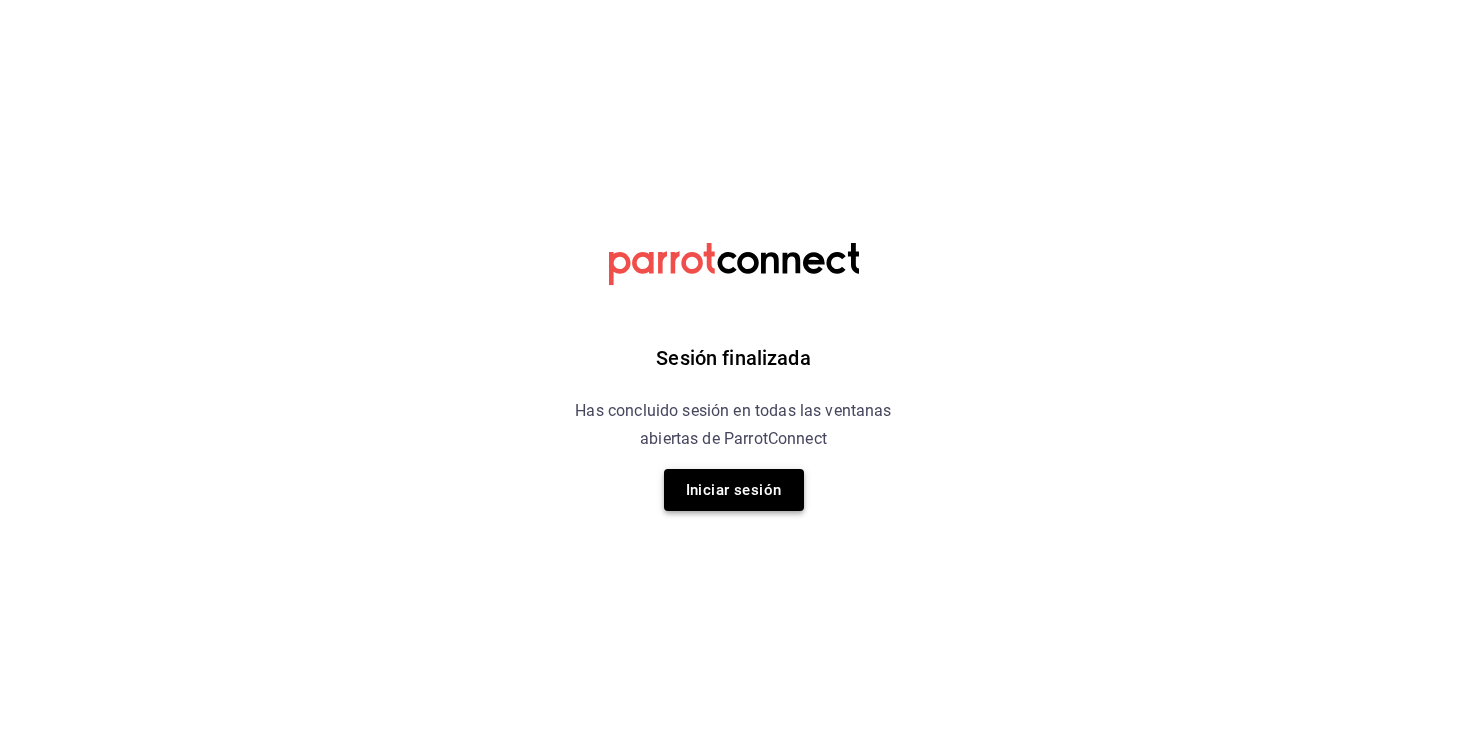 click on "Iniciar sesión" at bounding box center (734, 490) 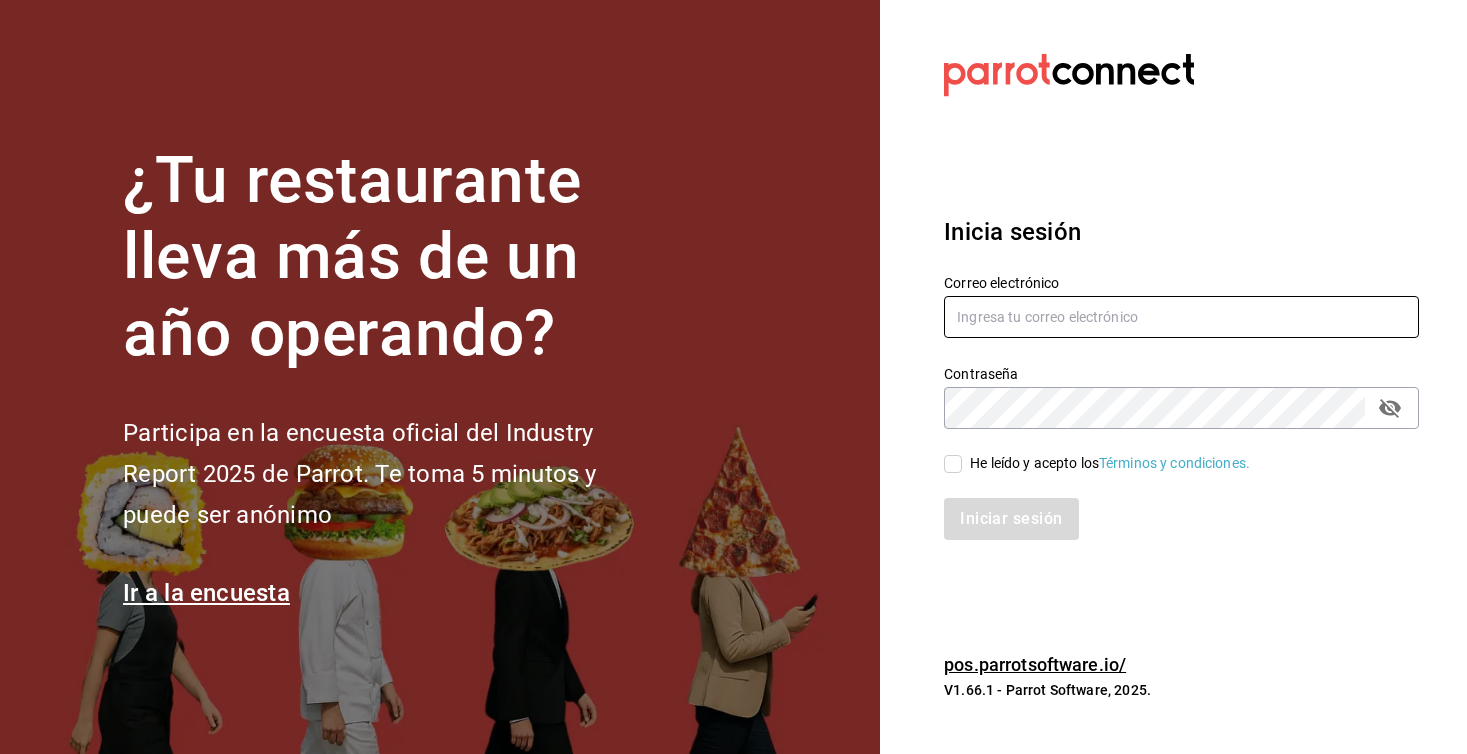 type on "luisart2107@example.com" 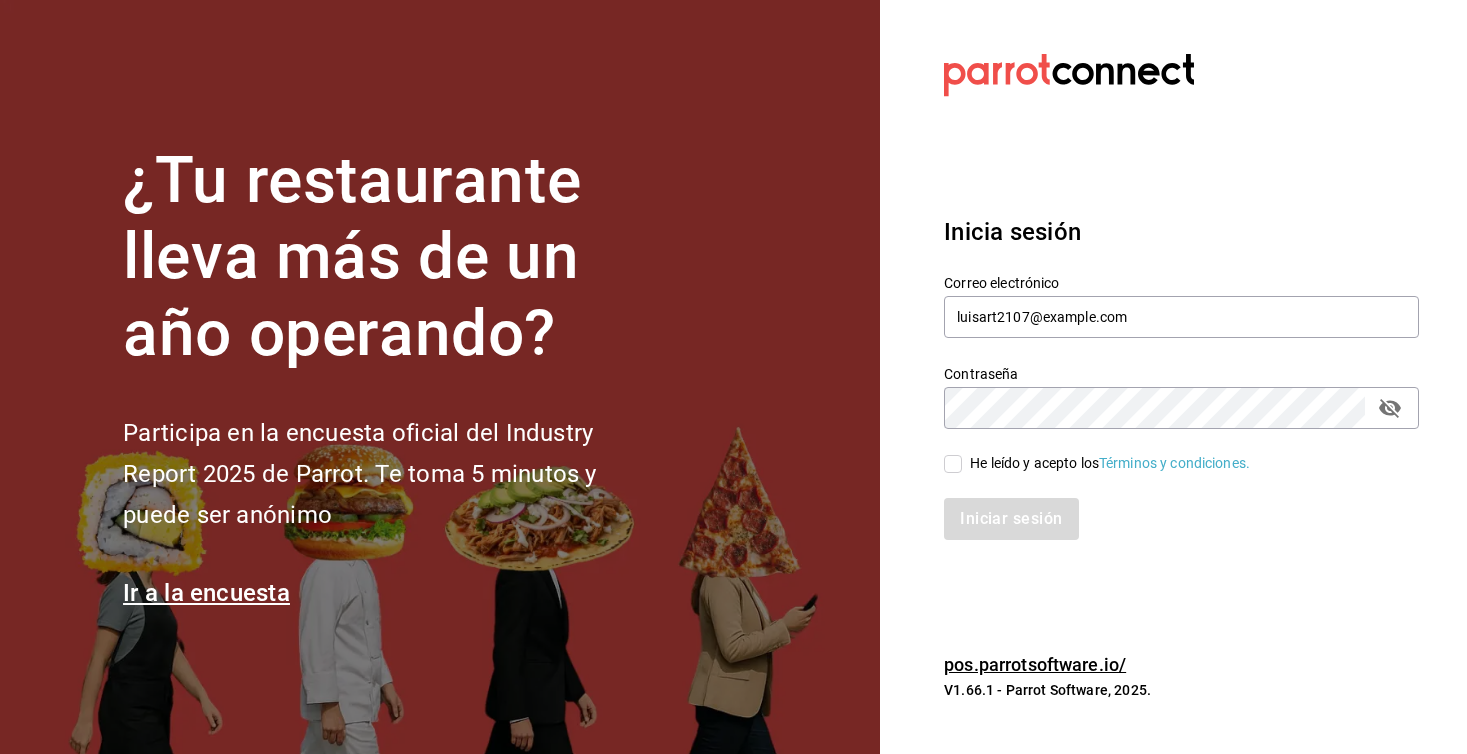 click on "Iniciar sesión" at bounding box center [1181, 519] 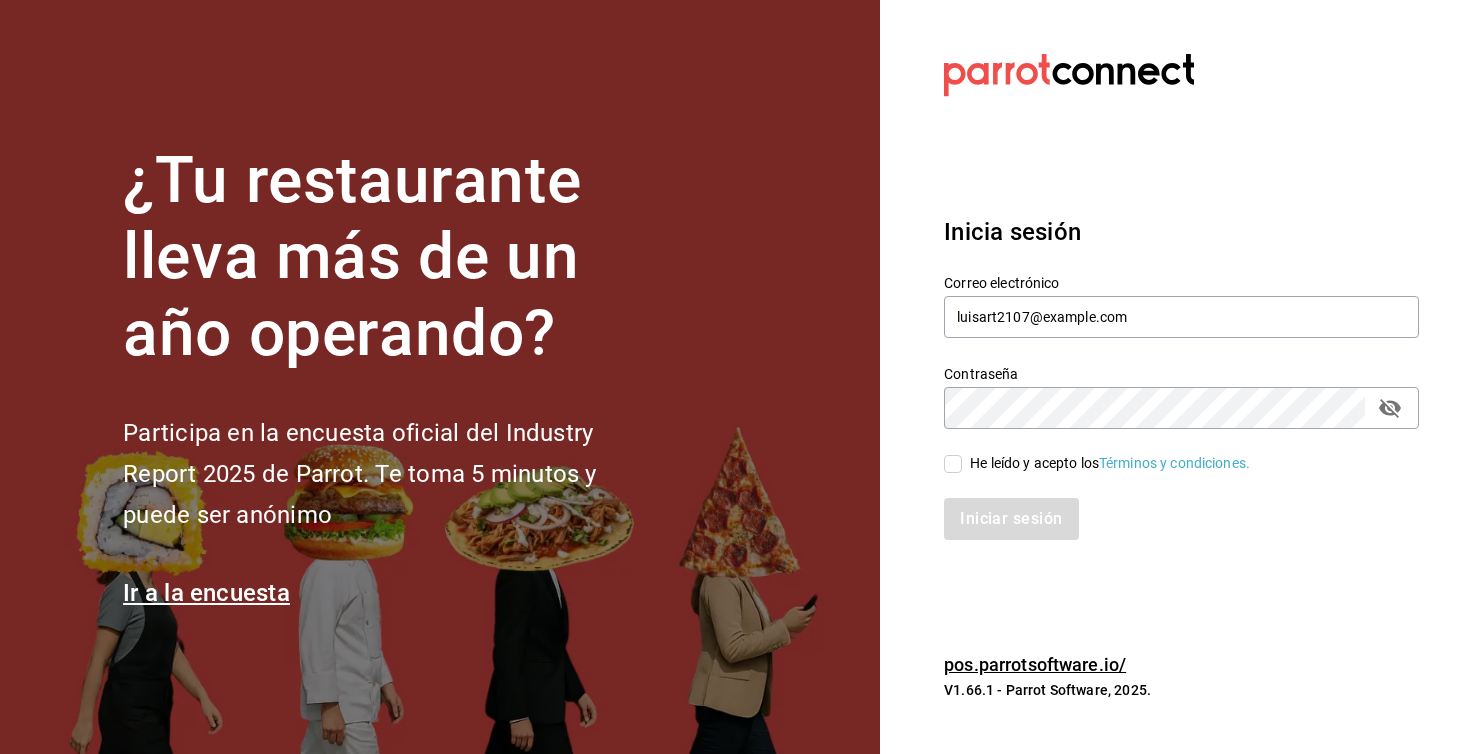 click on "Iniciar sesión" at bounding box center (1181, 519) 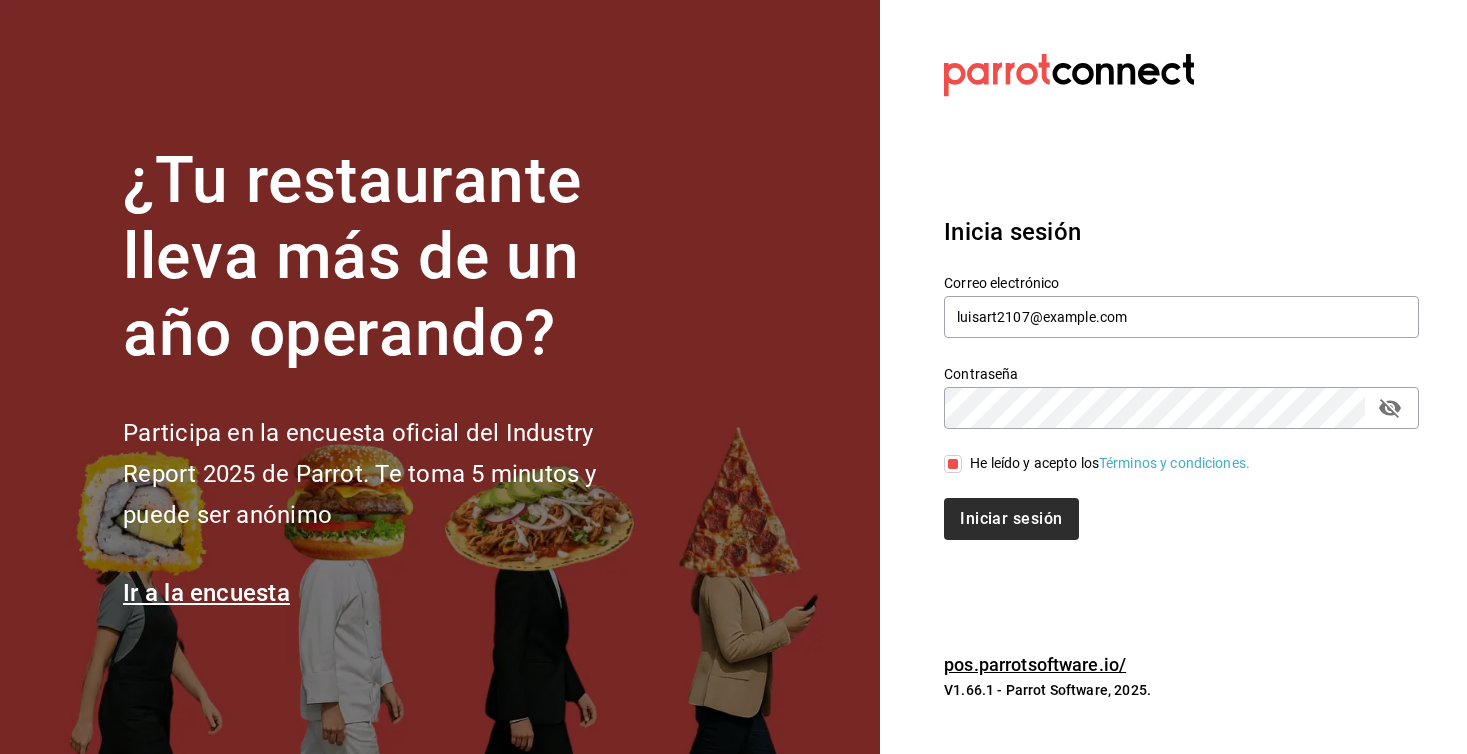 click on "Iniciar sesión" at bounding box center (1011, 519) 